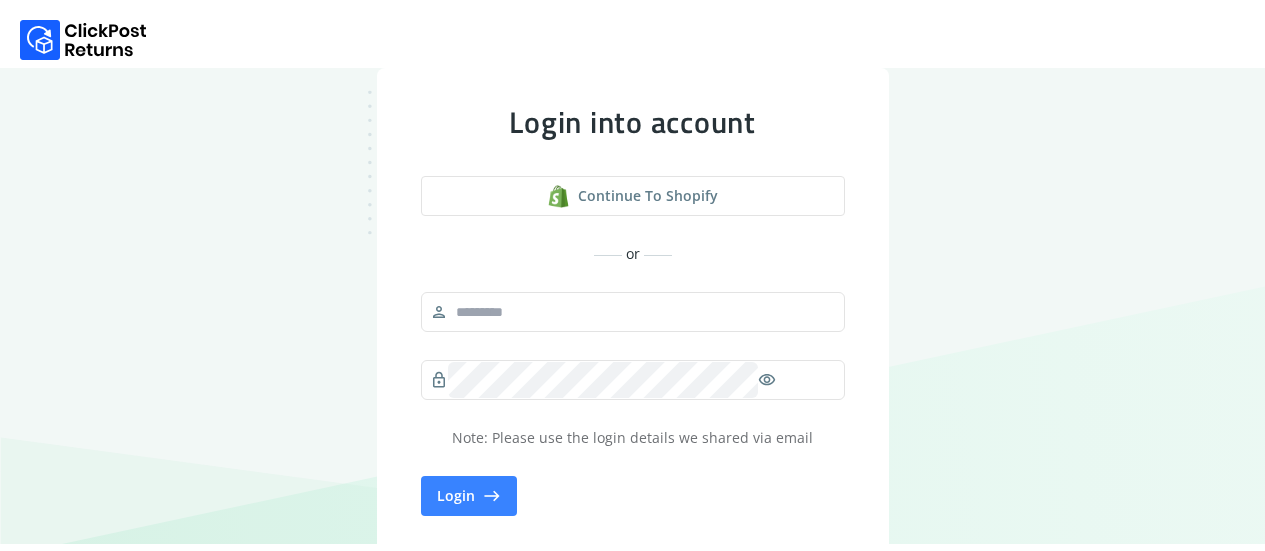 scroll, scrollTop: 0, scrollLeft: 0, axis: both 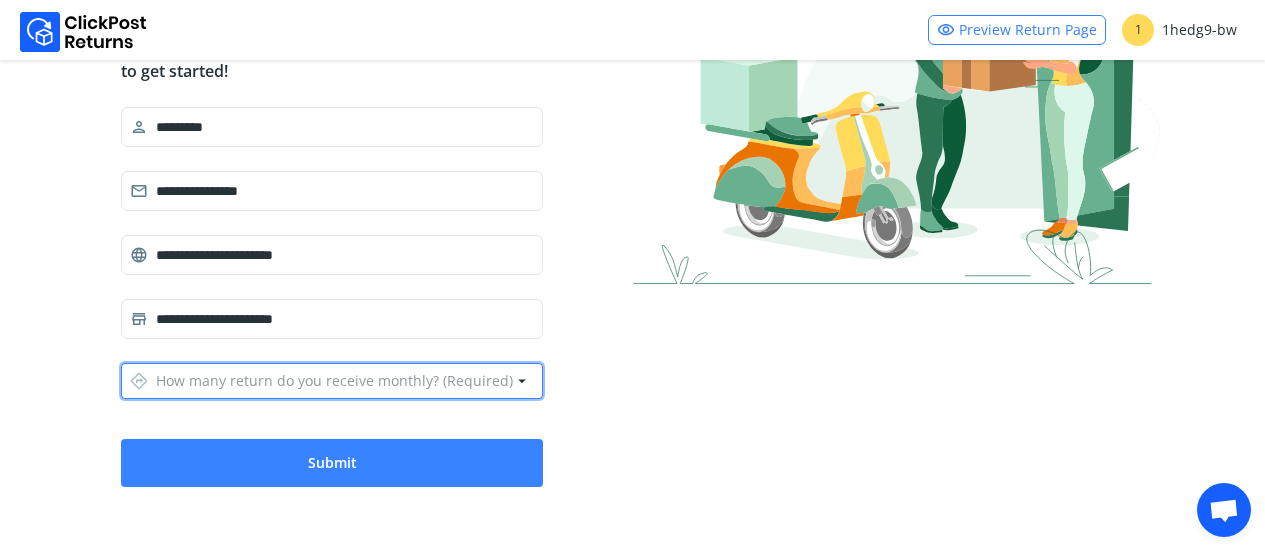 click on "directions How many return do you receive monthly? (Required)" at bounding box center (321, 381) 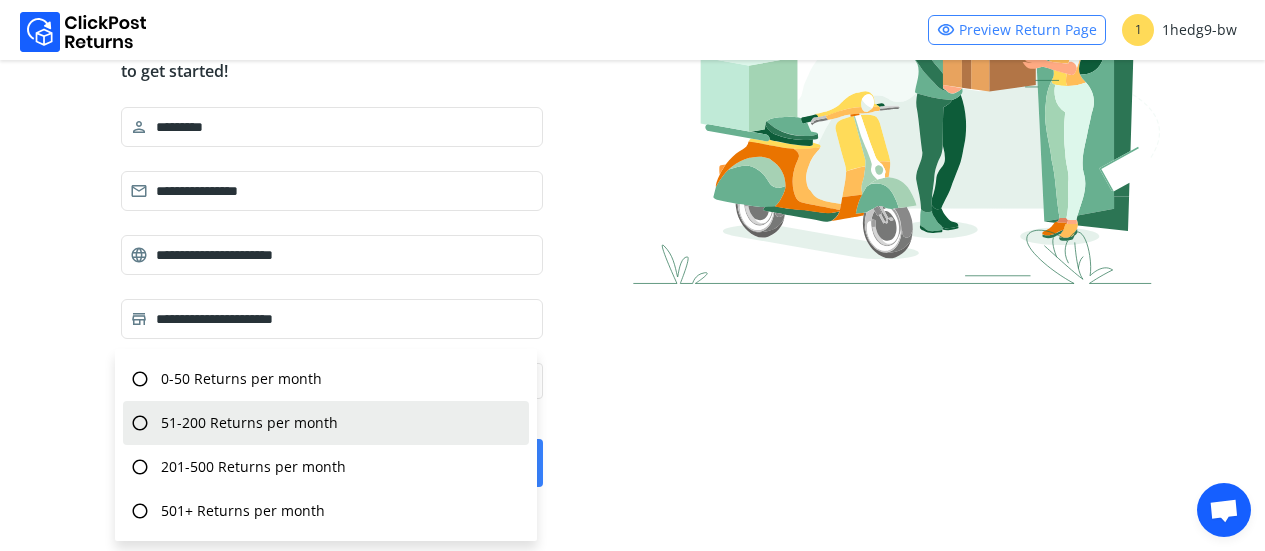 click on "51-200 Returns per month" at bounding box center (249, 423) 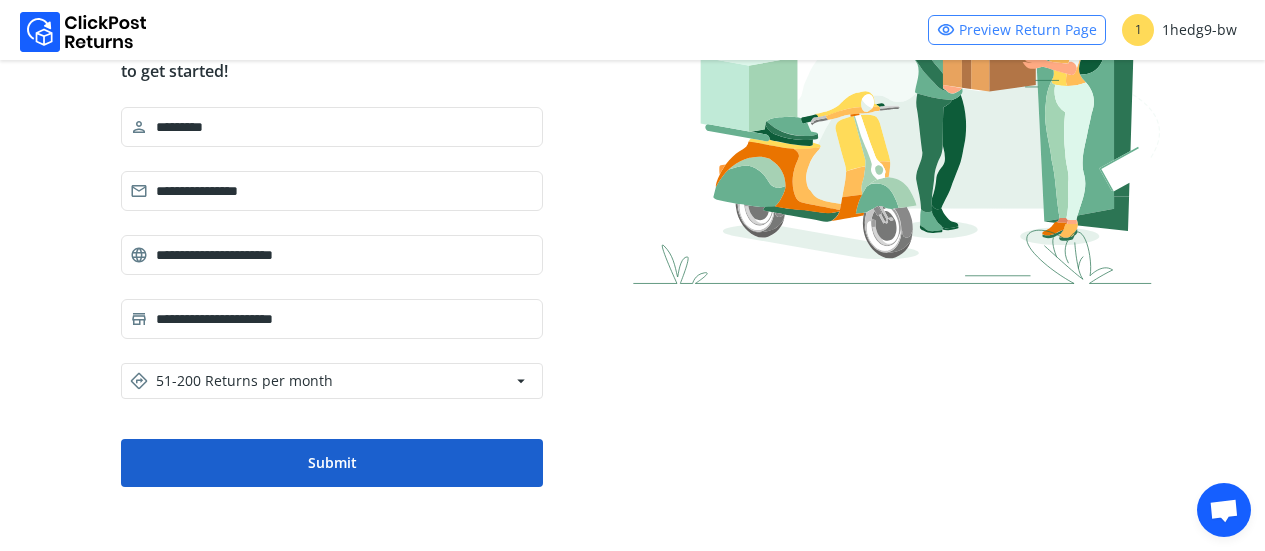 click on "Submit" at bounding box center [332, 463] 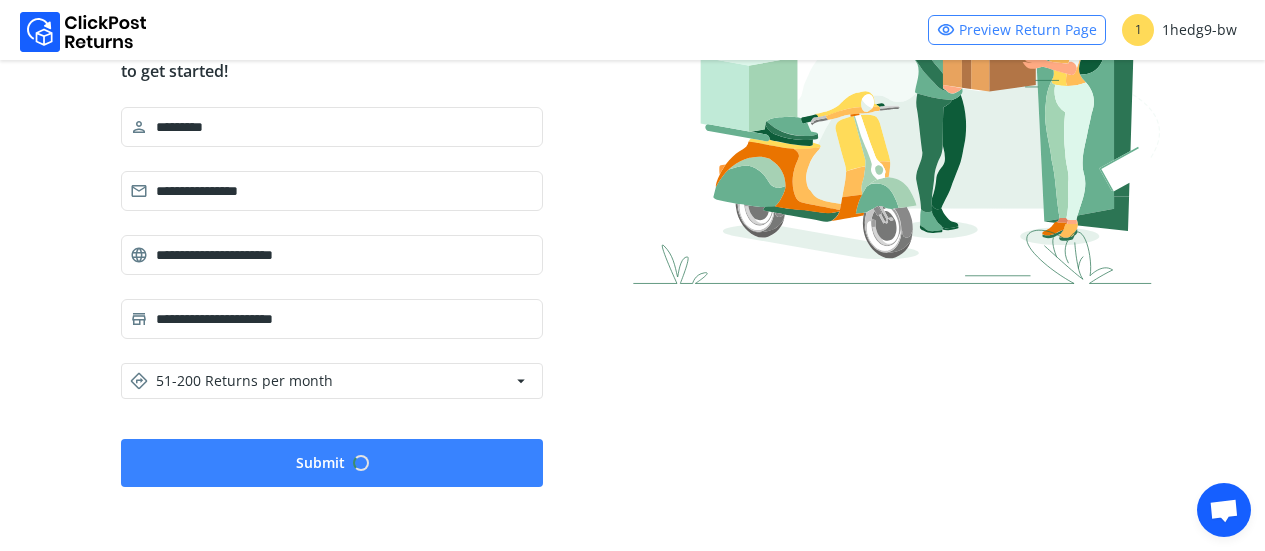 scroll, scrollTop: 0, scrollLeft: 0, axis: both 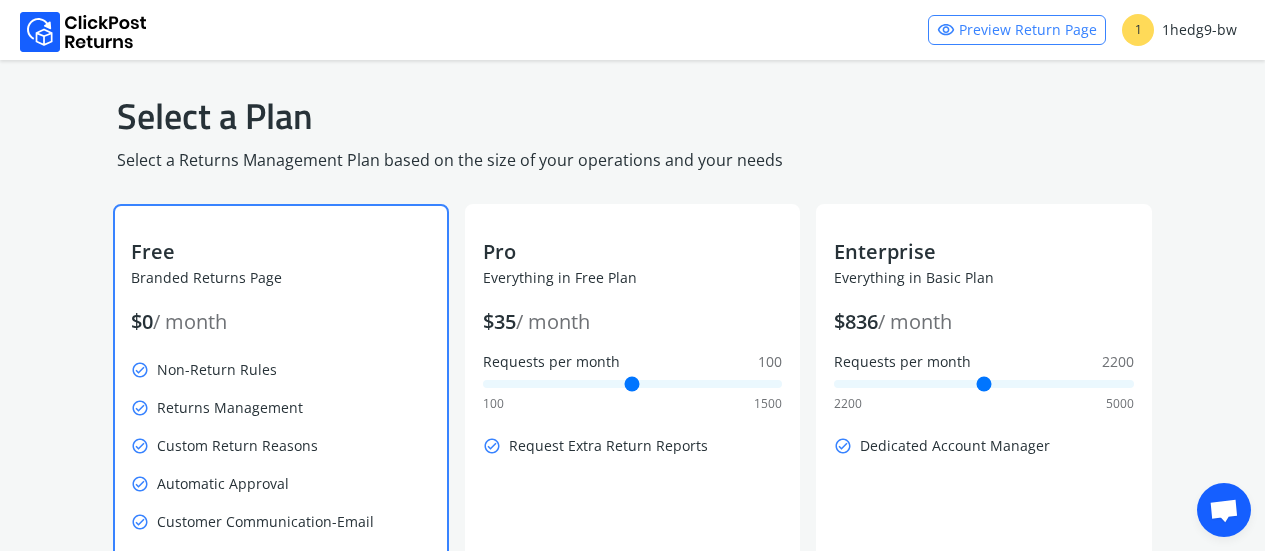 click on "check_circle Non-Return Rules" at bounding box center (280, 370) 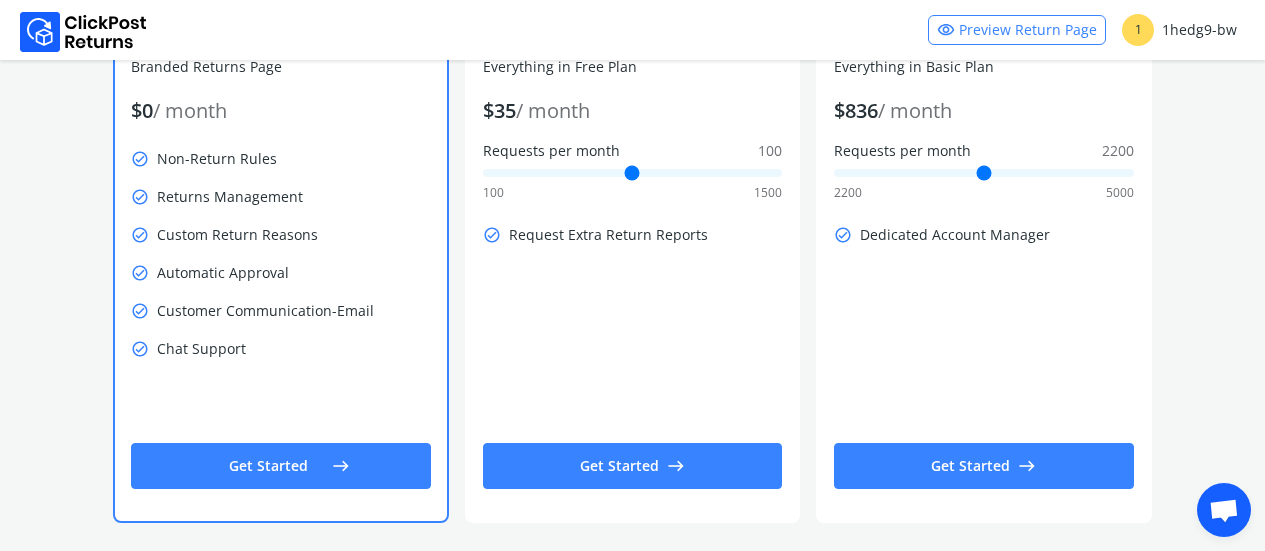 scroll, scrollTop: 223, scrollLeft: 0, axis: vertical 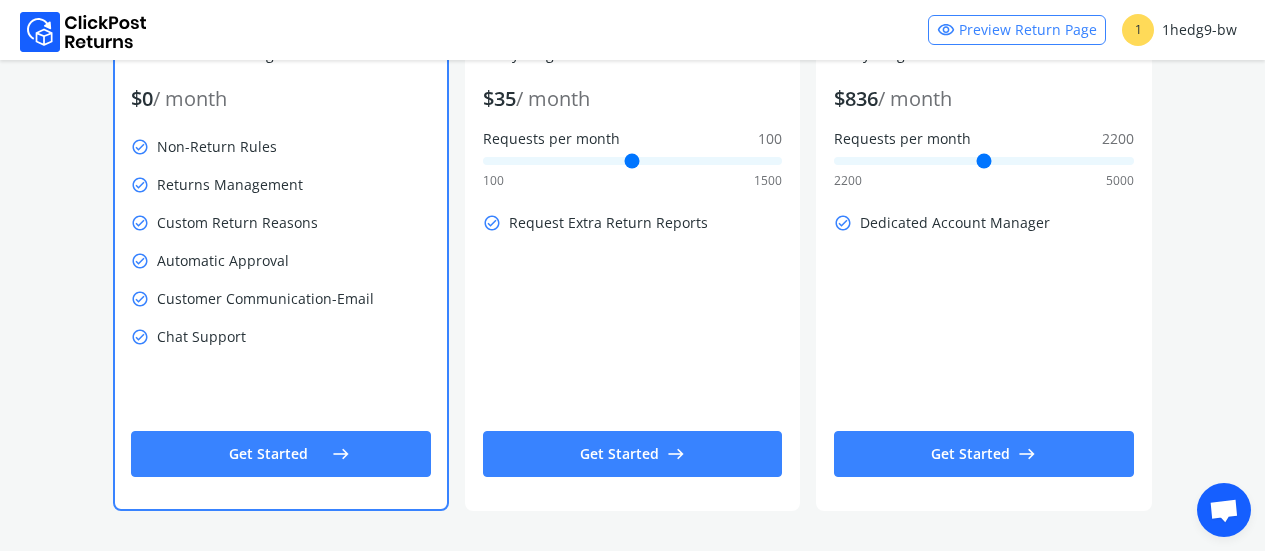 click on "Get Started east" at bounding box center [280, 454] 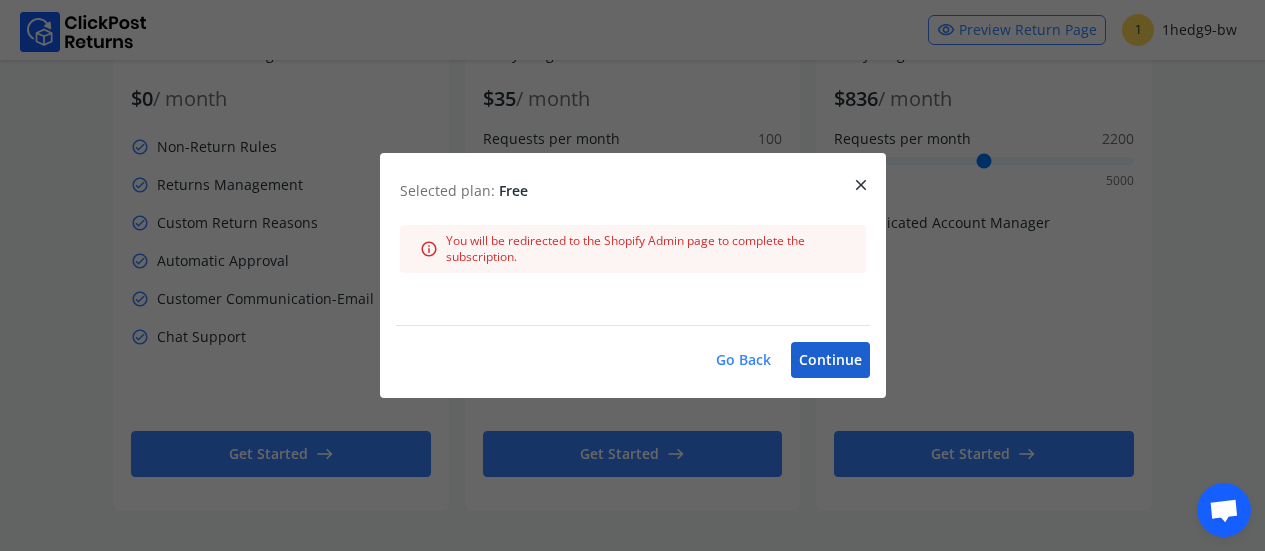 click on "Continue" at bounding box center (830, 360) 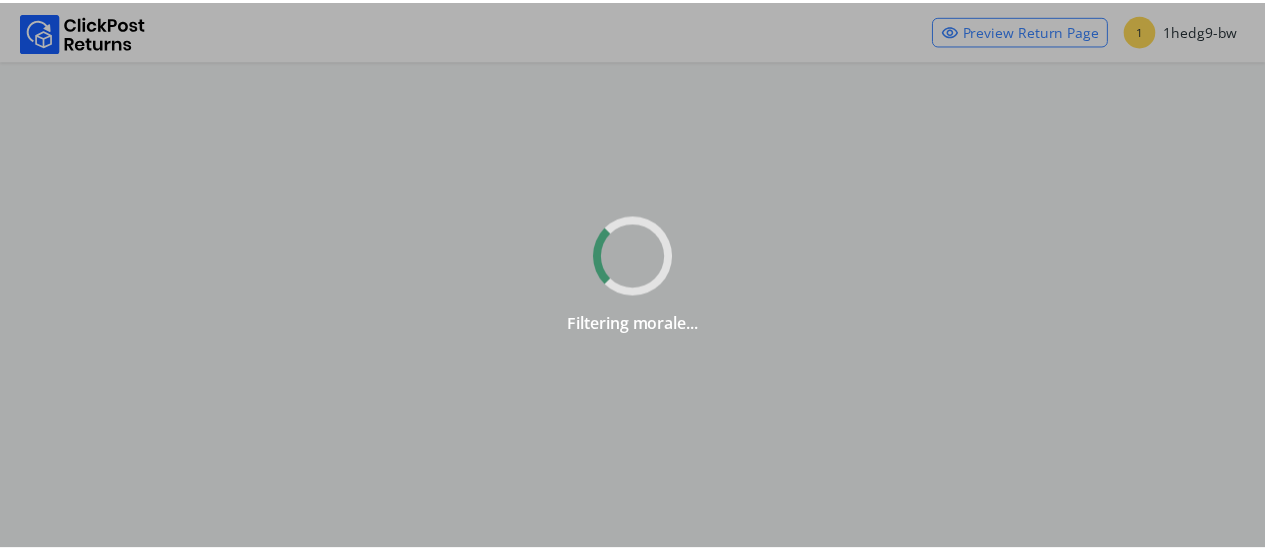 scroll, scrollTop: 0, scrollLeft: 0, axis: both 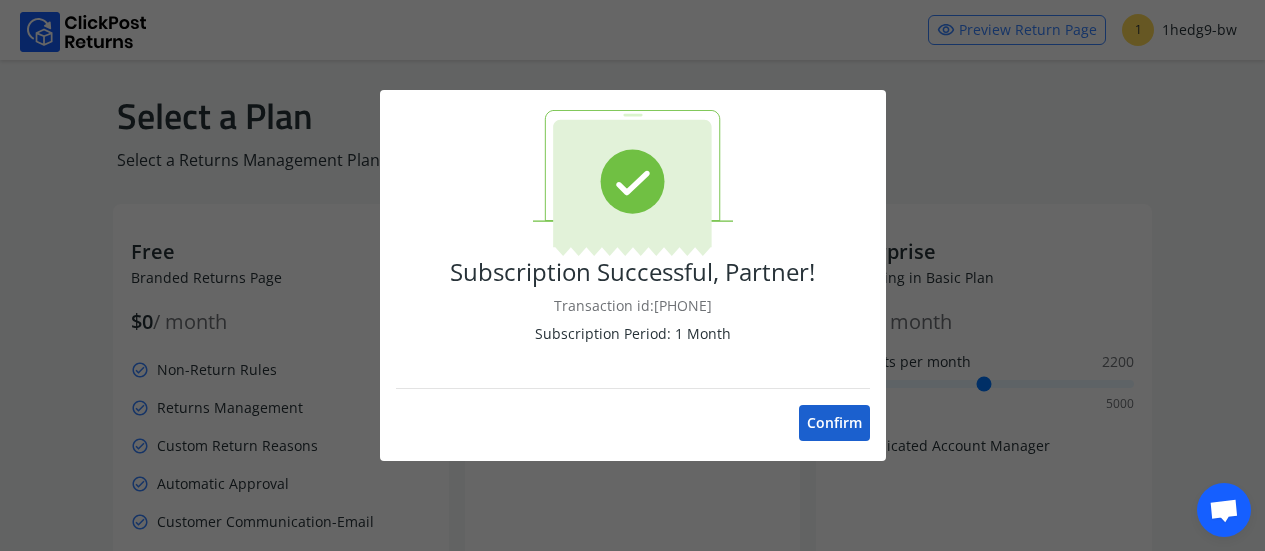 click on "Confirm" at bounding box center [834, 423] 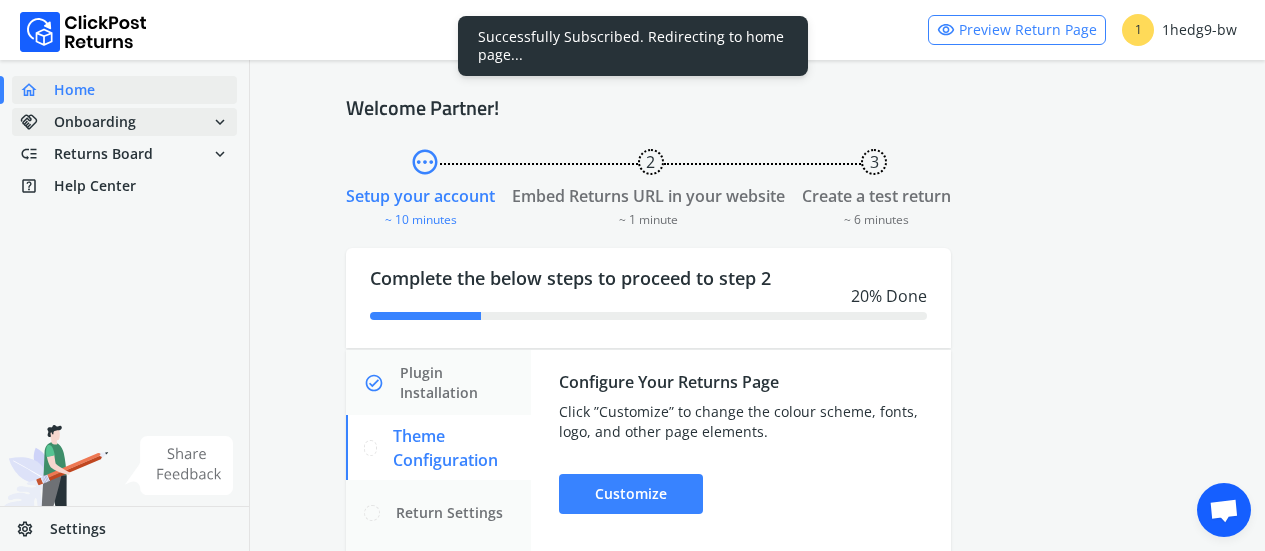 click on "Onboarding" at bounding box center (95, 122) 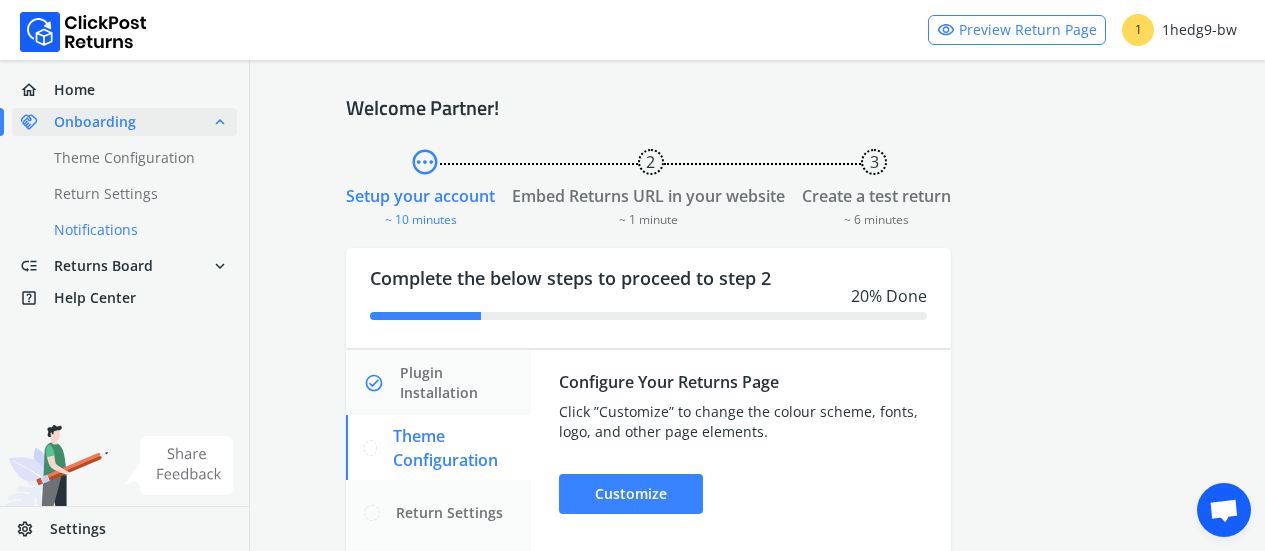 click on "done Notifications" at bounding box center [136, 230] 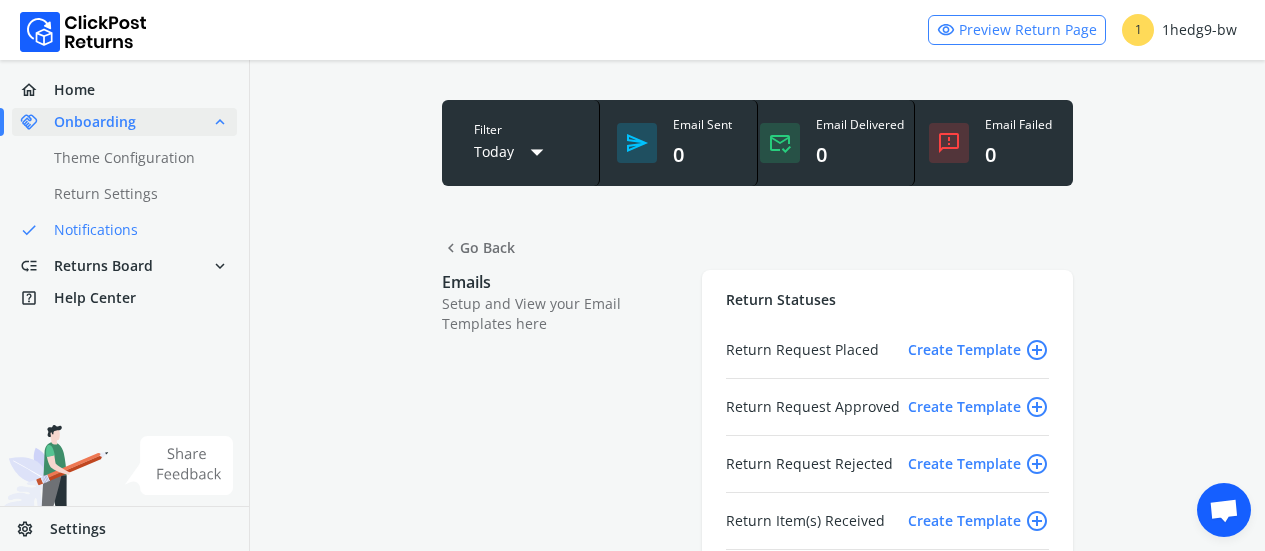 click on "Create Template add_circle_outline" at bounding box center [978, 350] 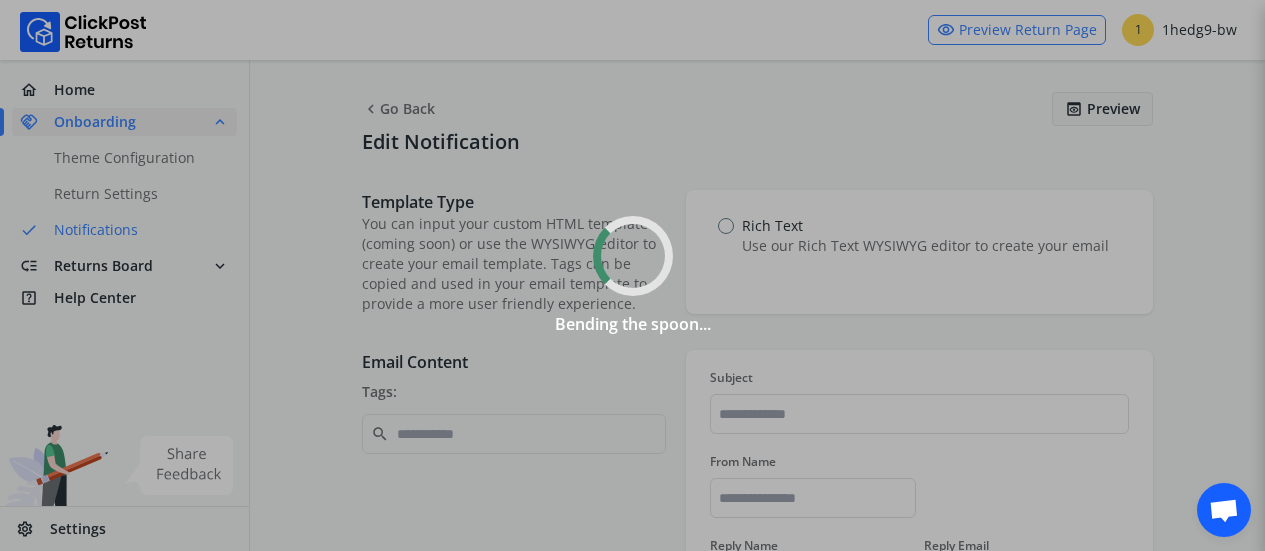 type on "**********" 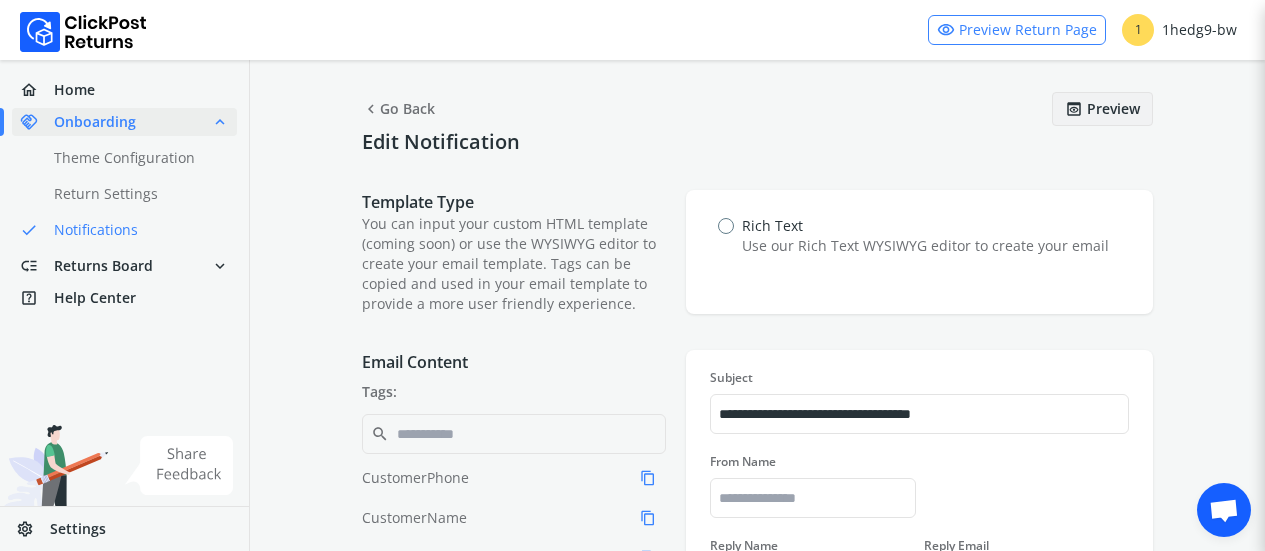click on "Rich Text Use our Rich Text WYSIWYG editor to create your email" at bounding box center [919, 252] 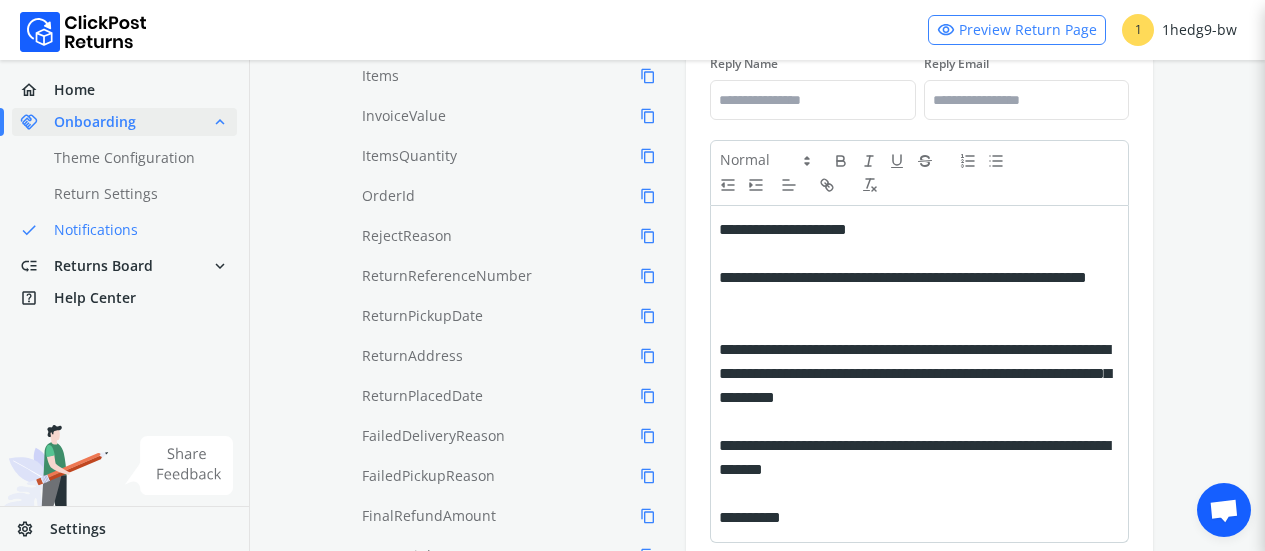 scroll, scrollTop: 698, scrollLeft: 0, axis: vertical 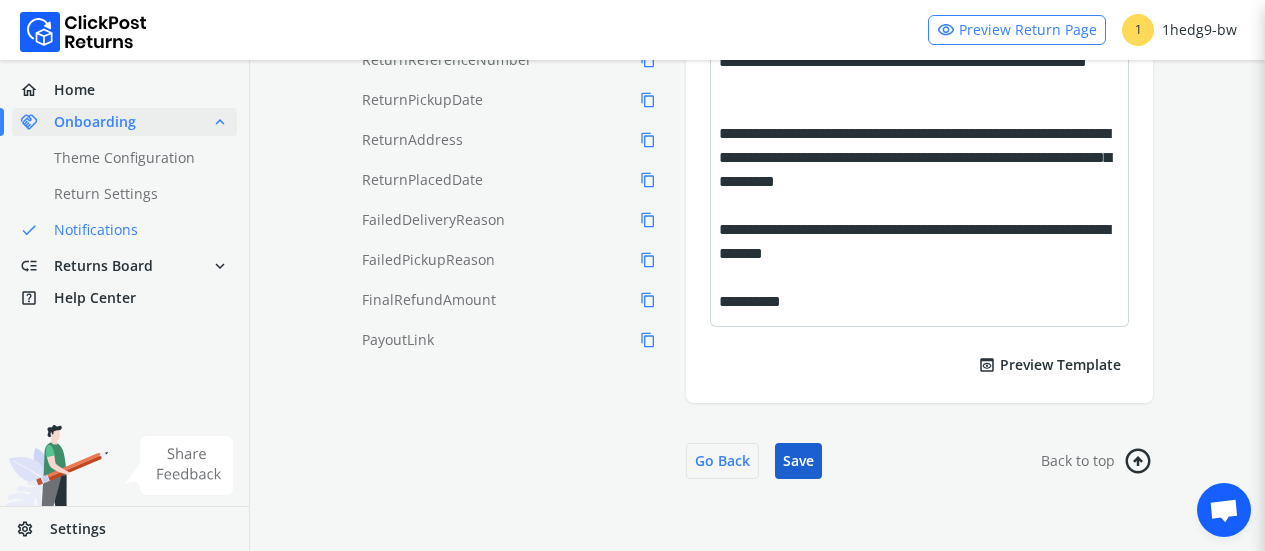 click on "Save" at bounding box center (798, 461) 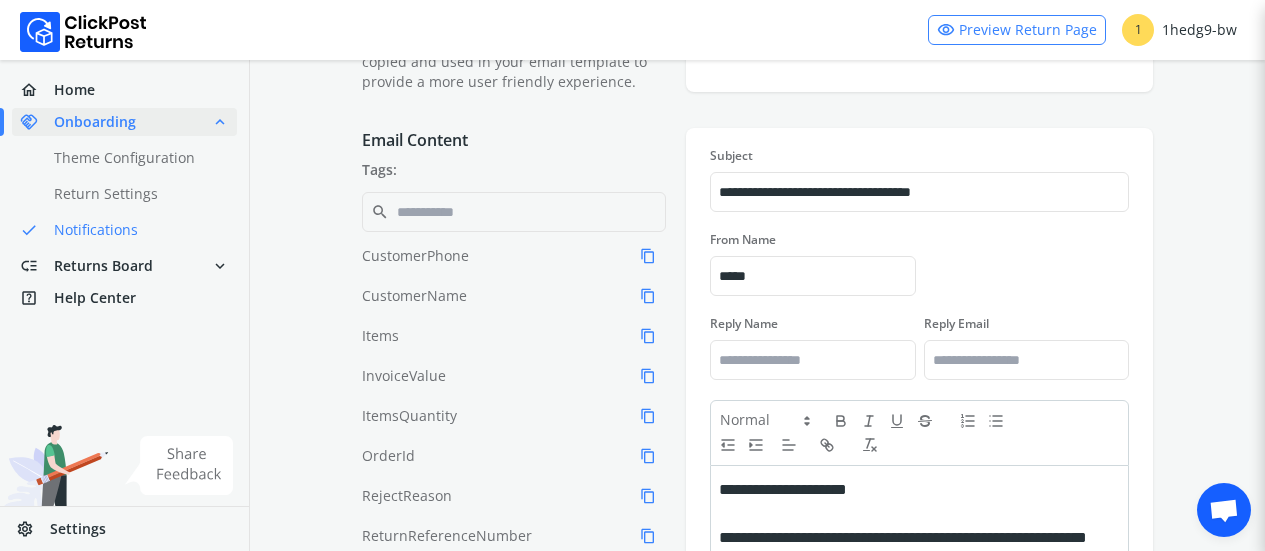 type on "*****" 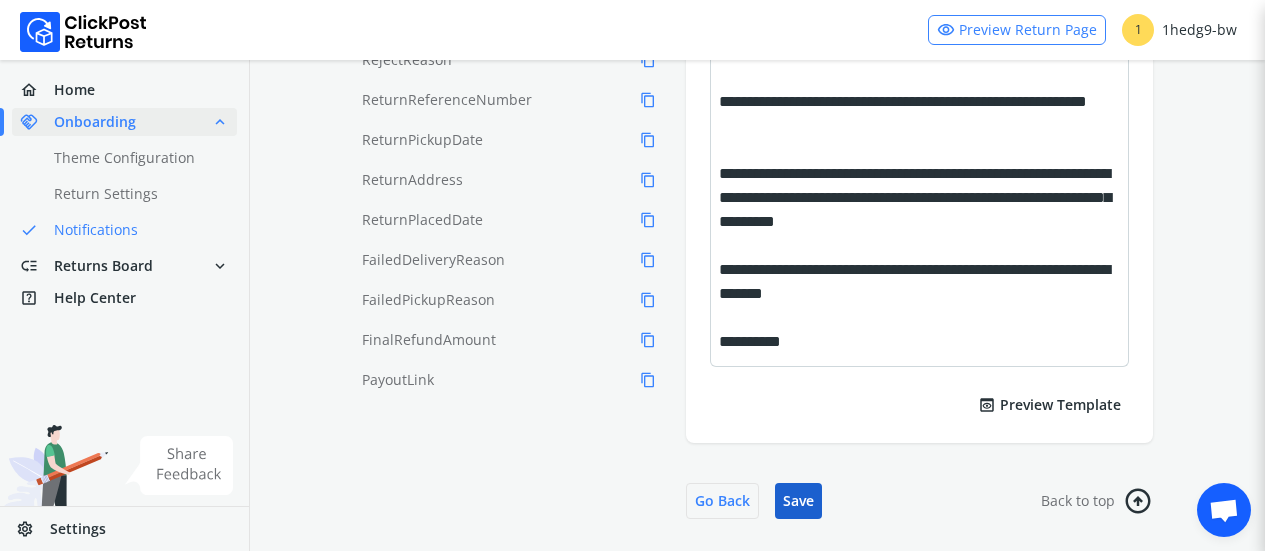 scroll, scrollTop: 698, scrollLeft: 0, axis: vertical 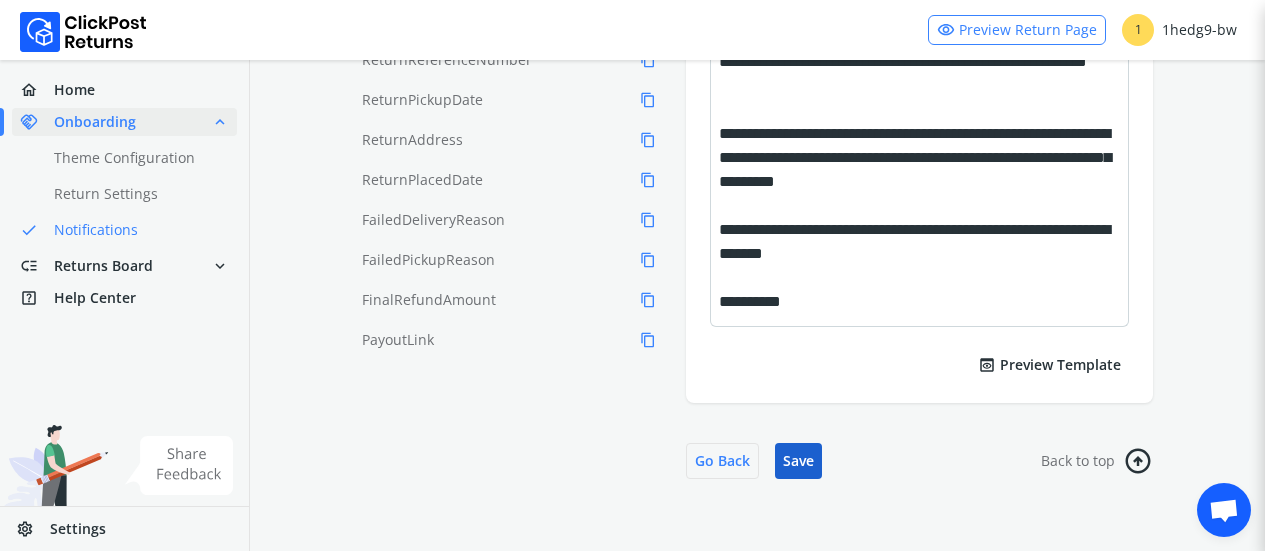 type on "*****" 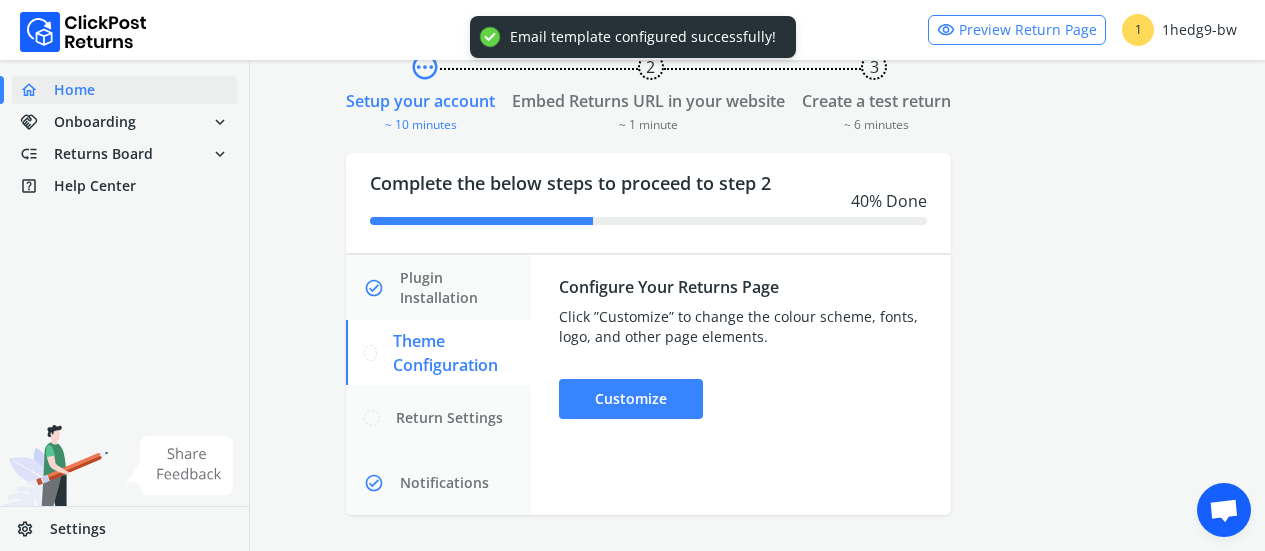 scroll, scrollTop: 110, scrollLeft: 0, axis: vertical 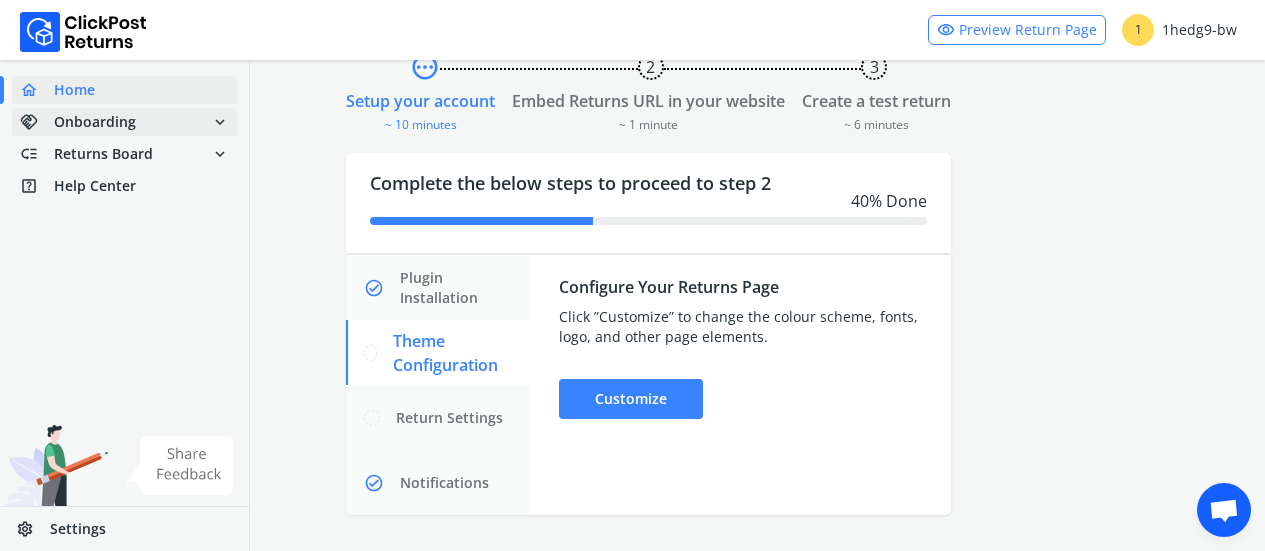 click on "Onboarding" at bounding box center [95, 122] 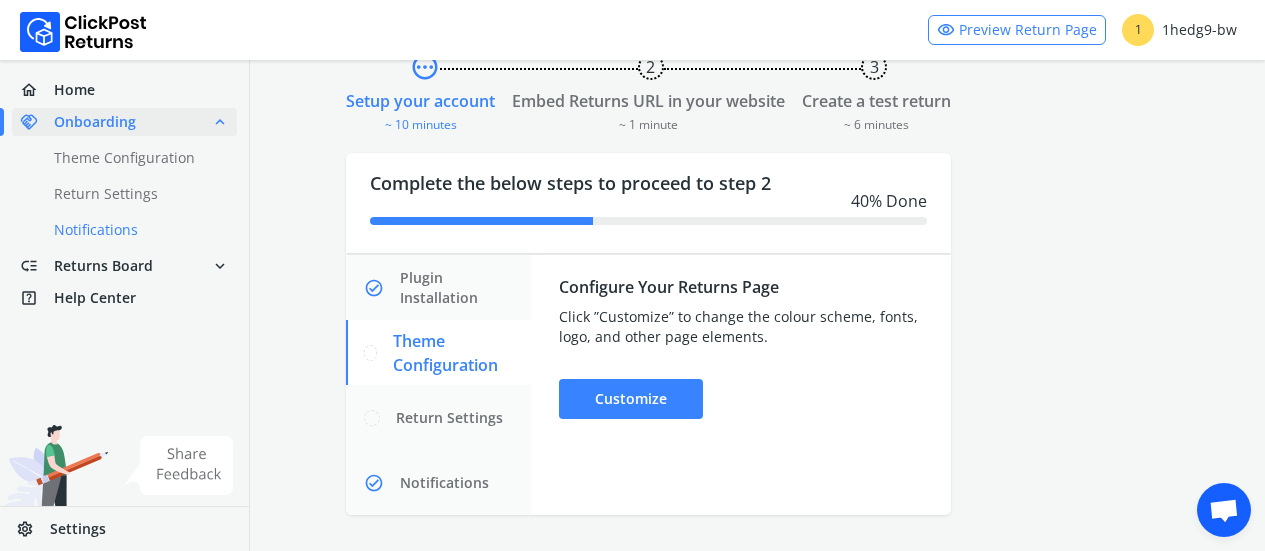 click on "done Notifications" at bounding box center [136, 230] 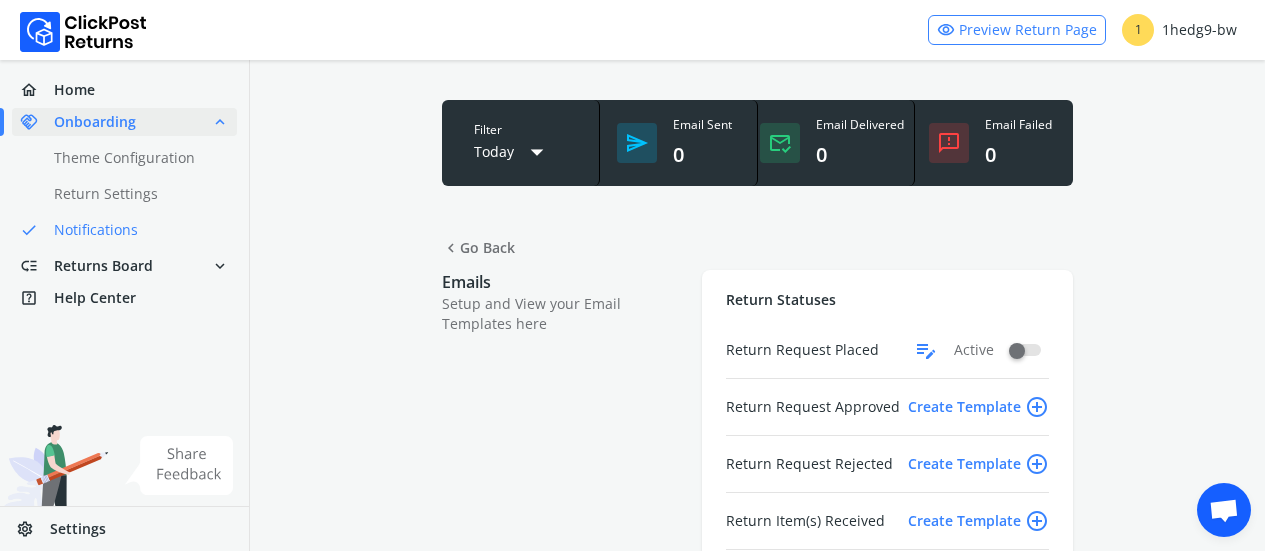 click on "edit_note" at bounding box center [926, 350] 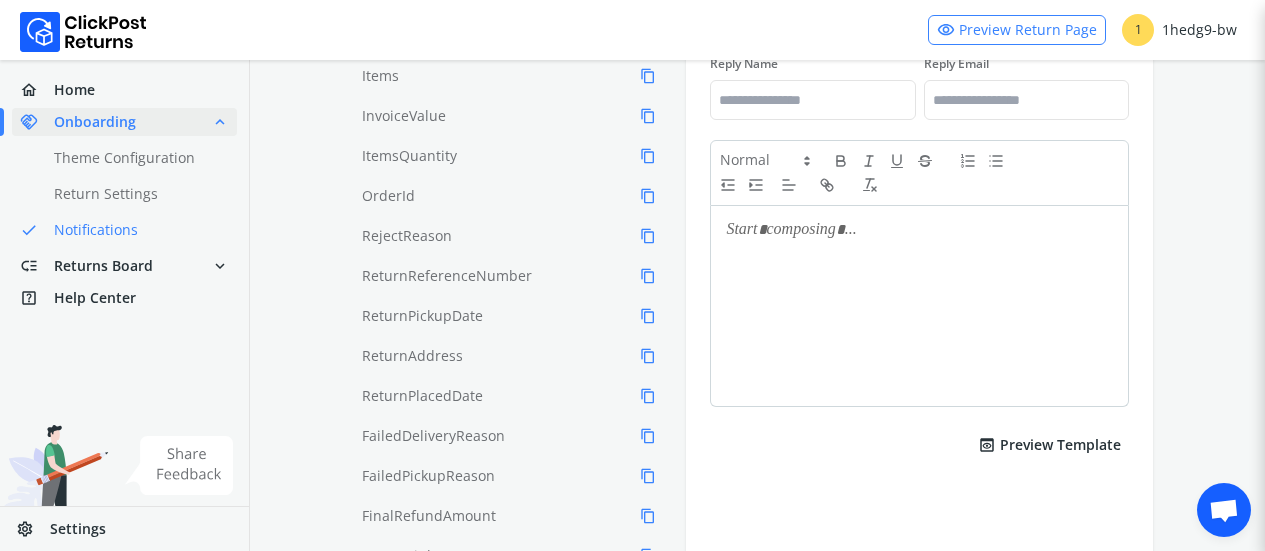 scroll, scrollTop: 663, scrollLeft: 0, axis: vertical 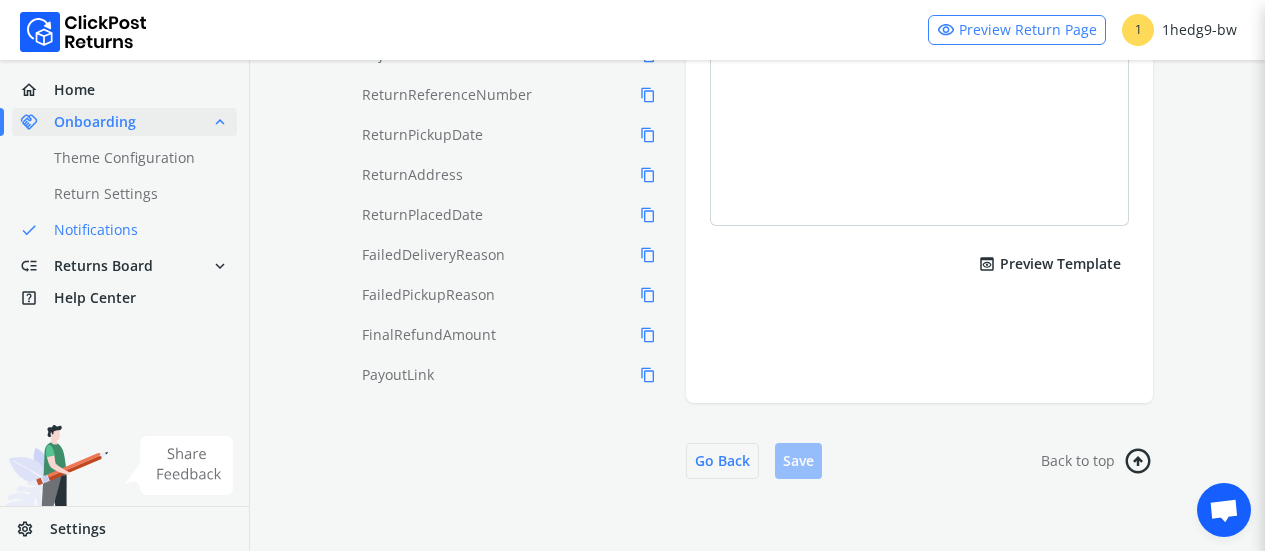 type on "**********" 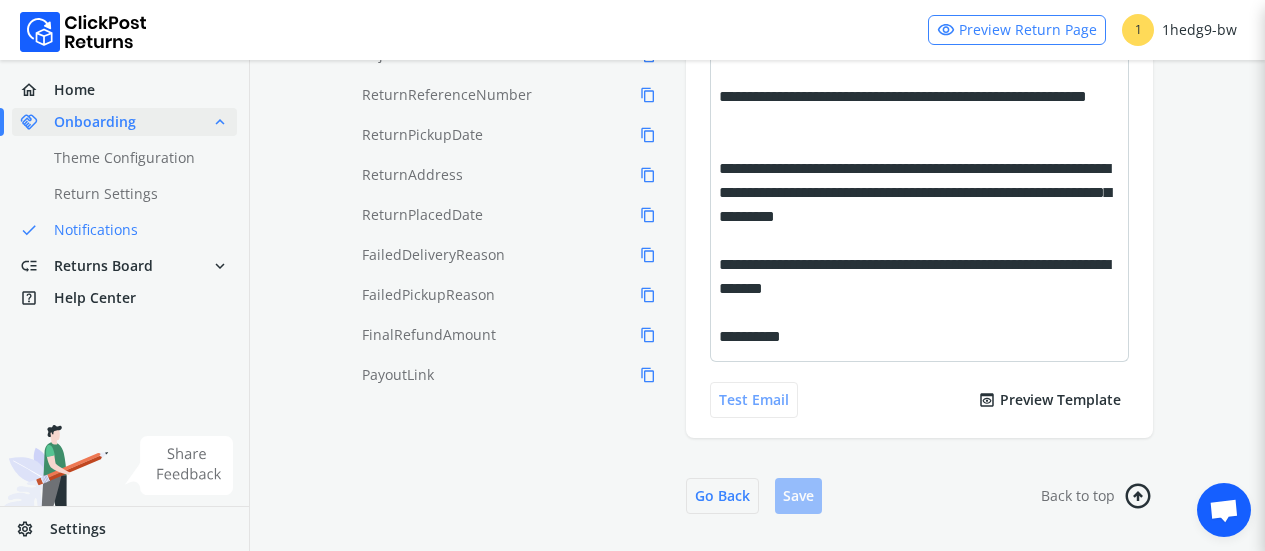 click on "Test Email" at bounding box center [754, 400] 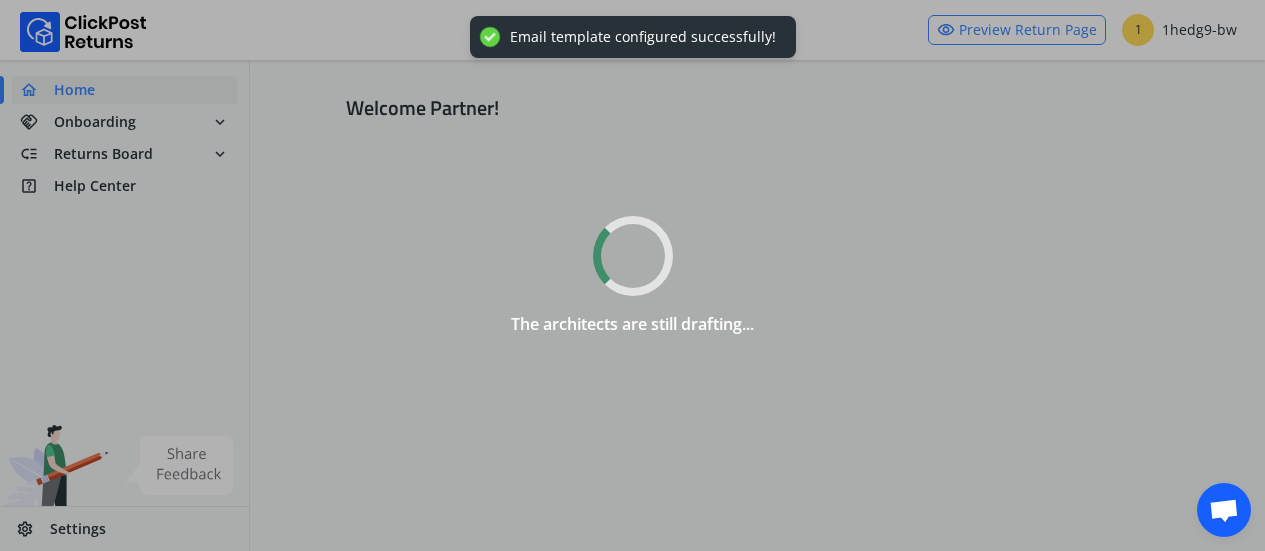 scroll, scrollTop: 0, scrollLeft: 0, axis: both 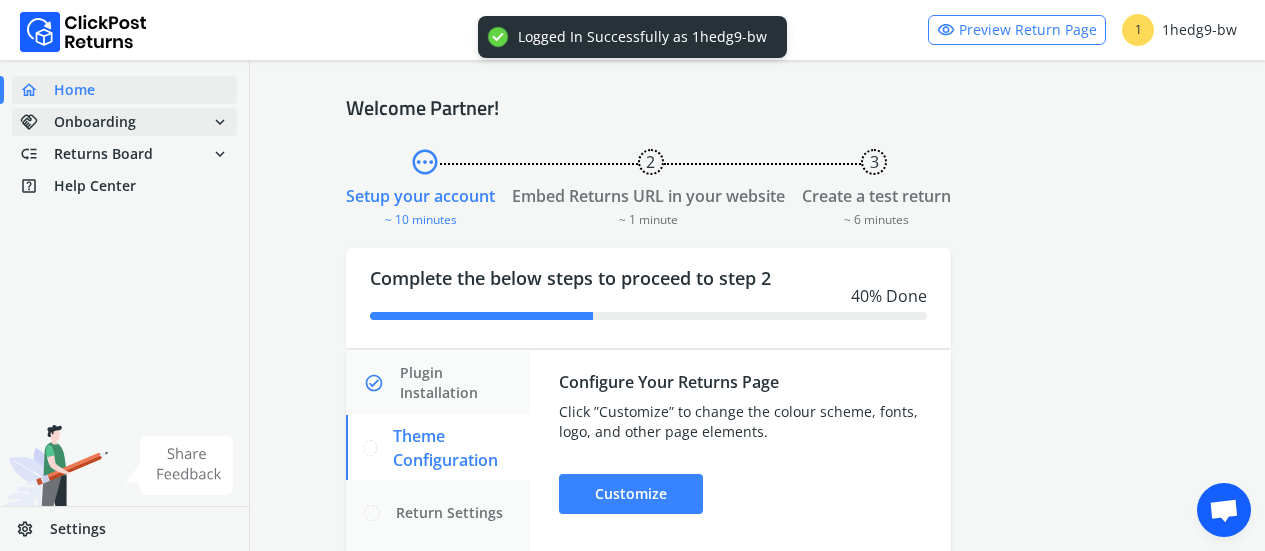 click on "handshake Onboarding" at bounding box center [78, 122] 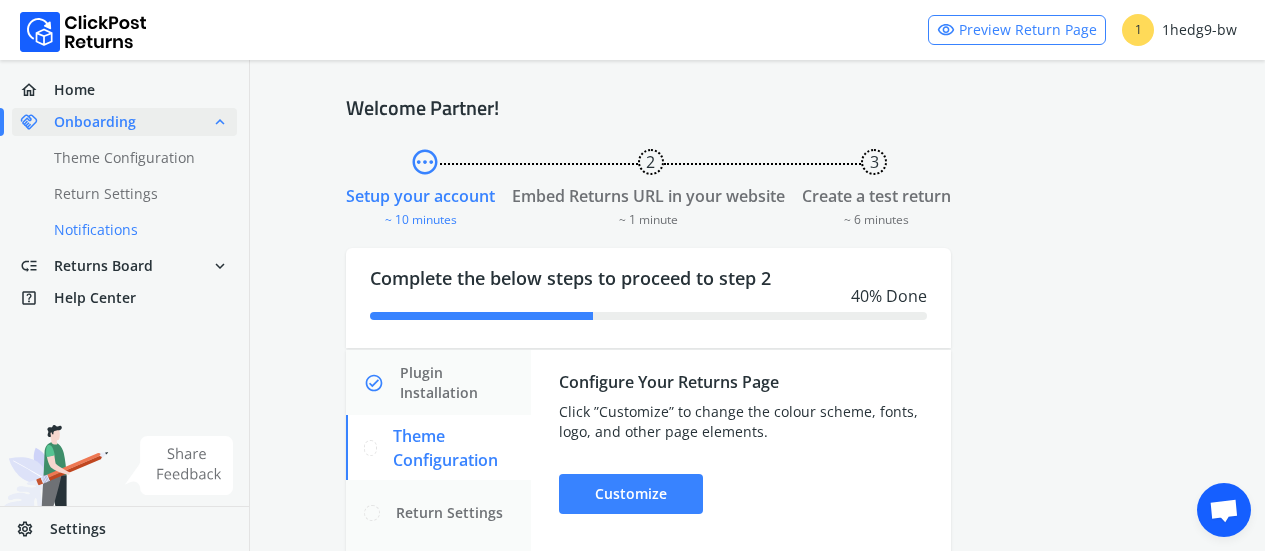 click on "done Notifications" at bounding box center [136, 230] 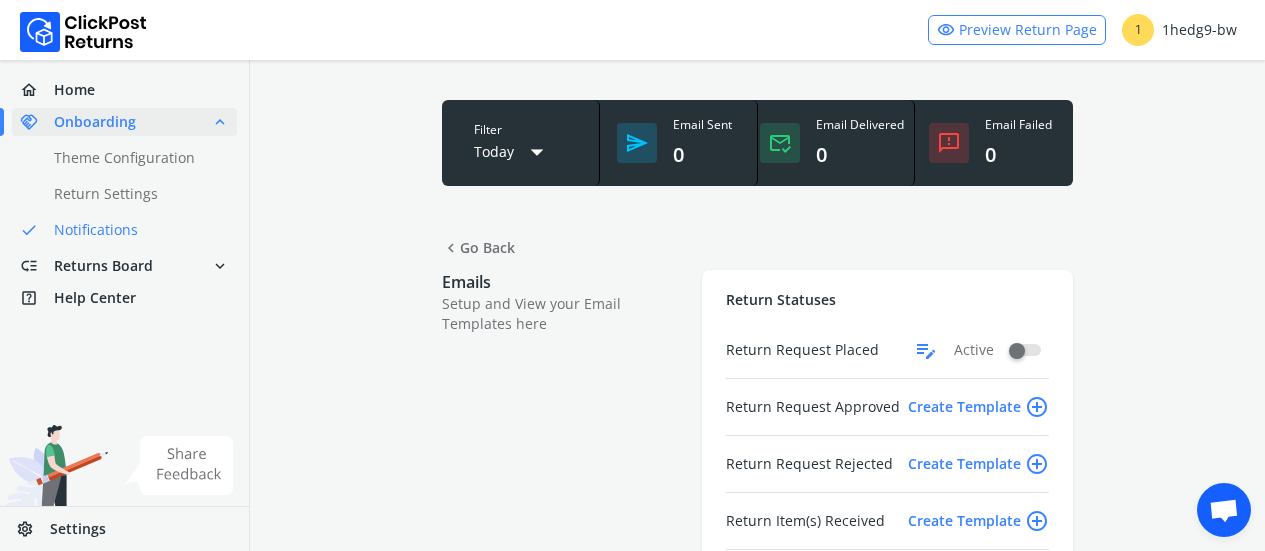 click on "edit_note" at bounding box center (926, 350) 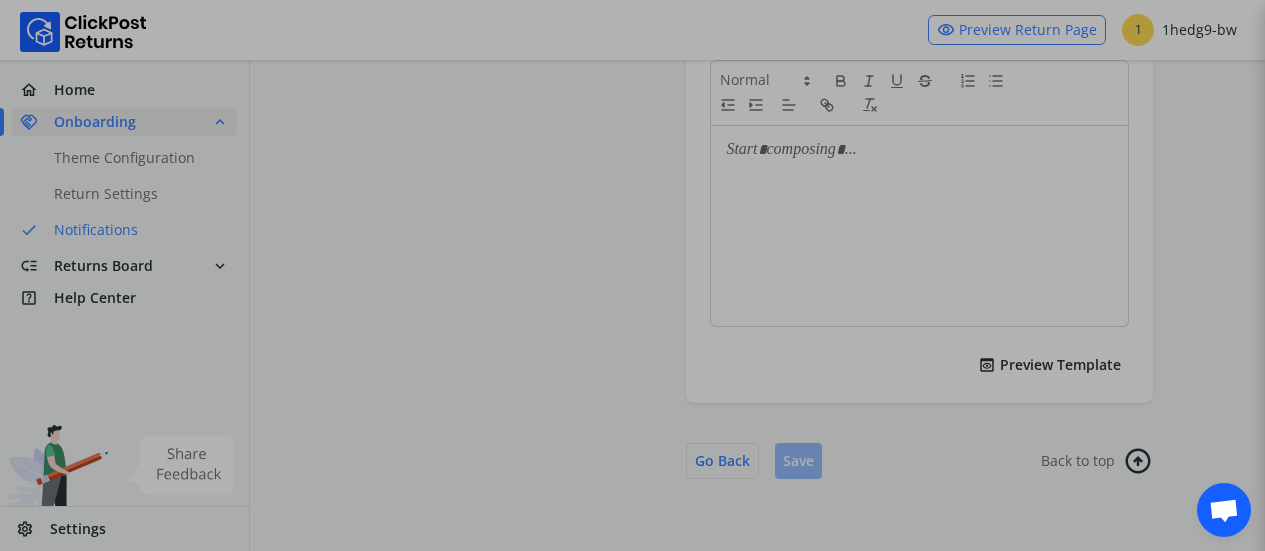 type on "**********" 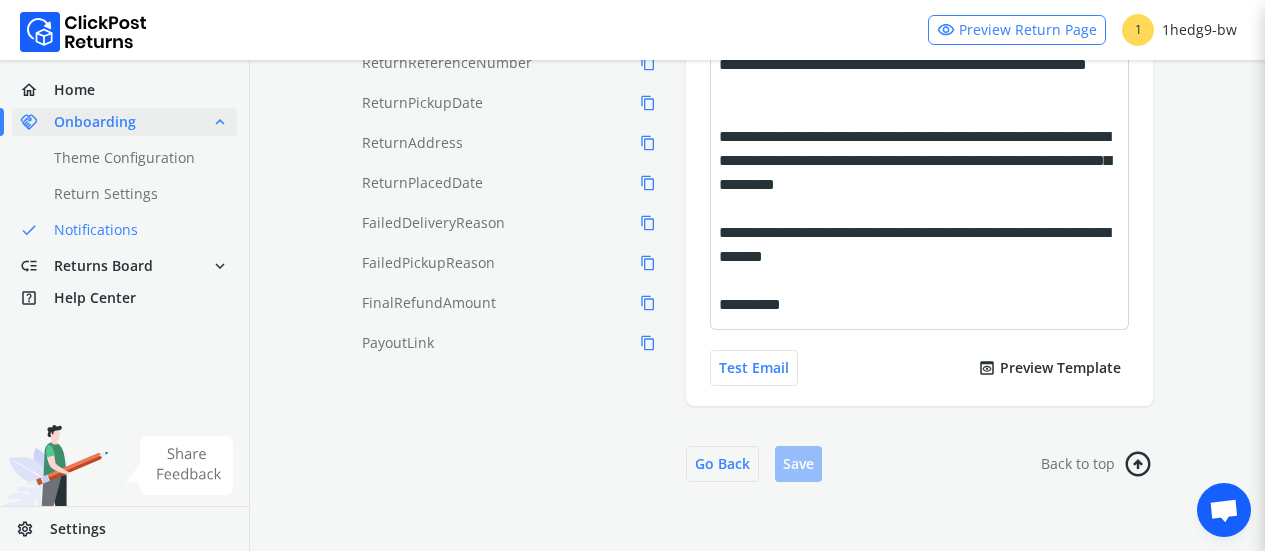 scroll, scrollTop: 698, scrollLeft: 0, axis: vertical 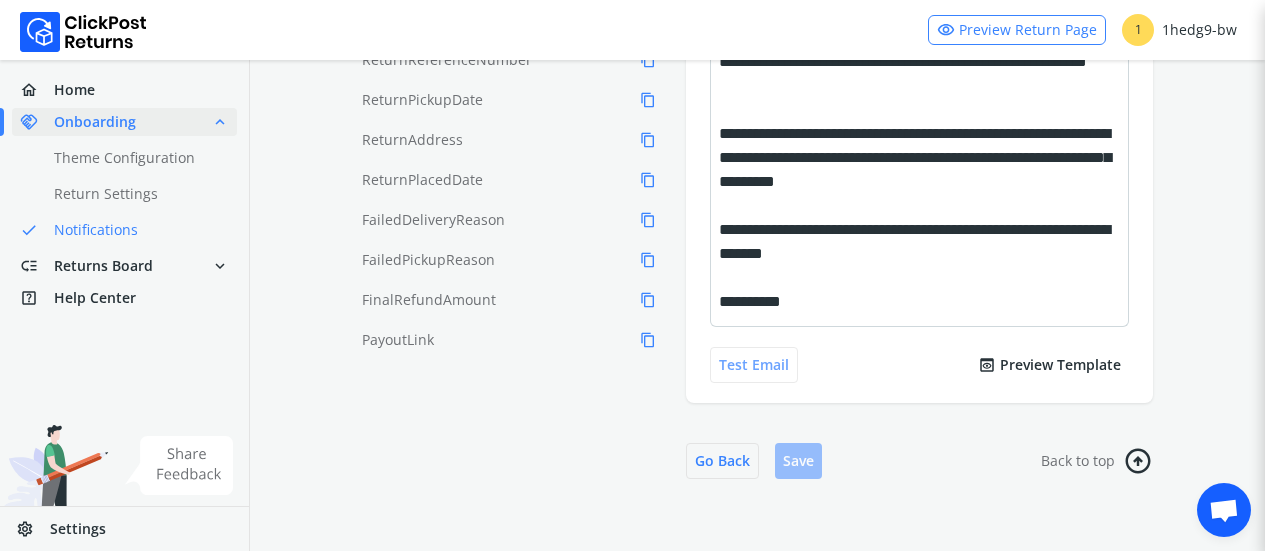 click on "Test Email" at bounding box center [754, 365] 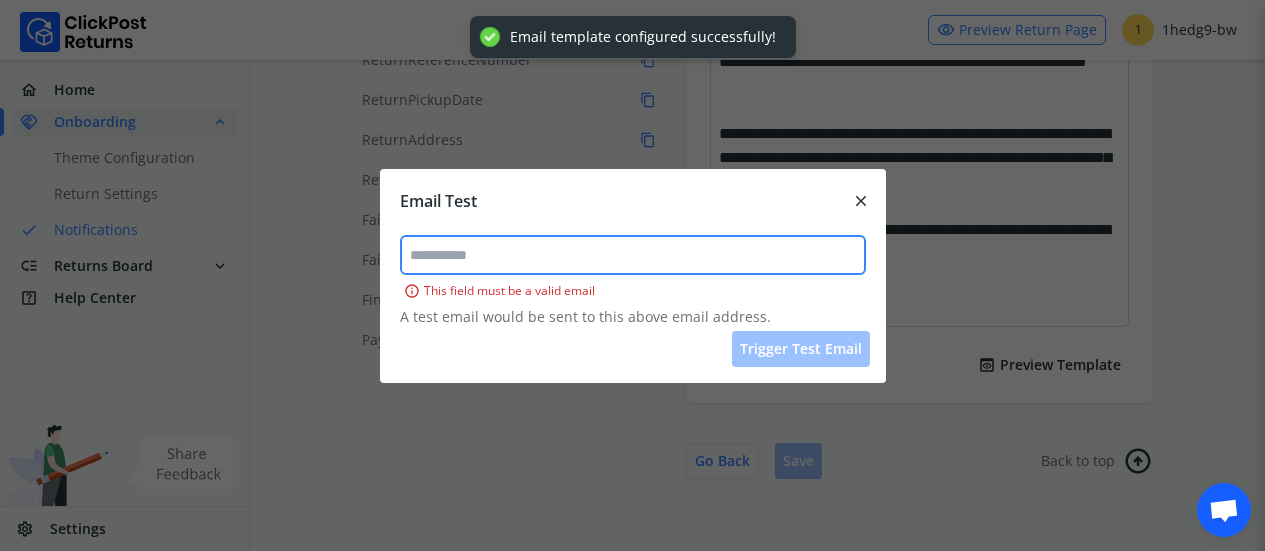 click at bounding box center (633, 255) 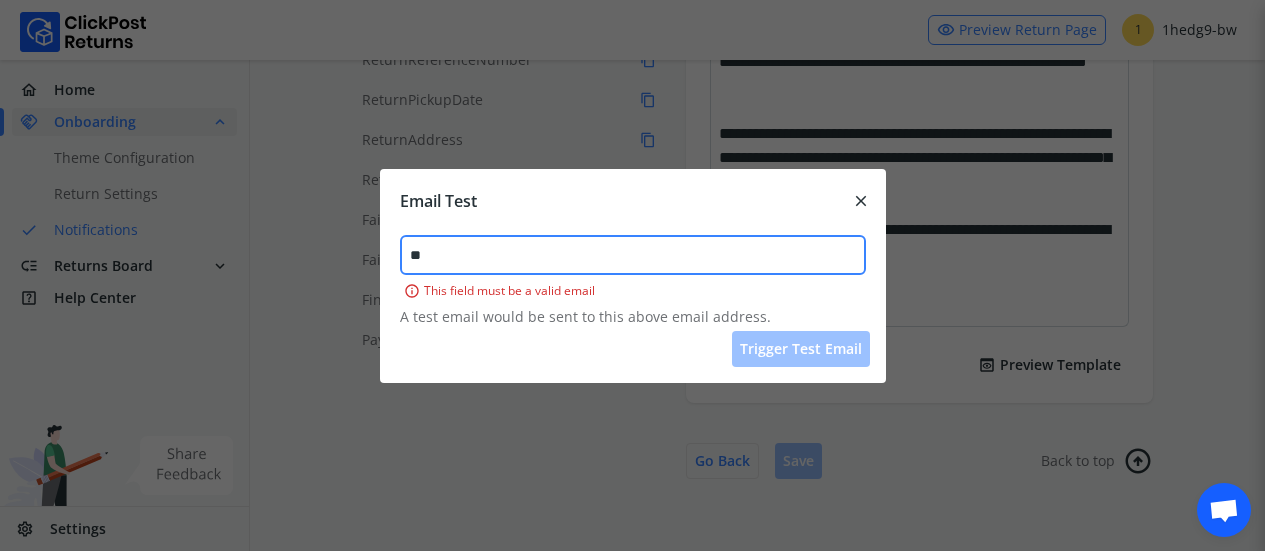 type on "*" 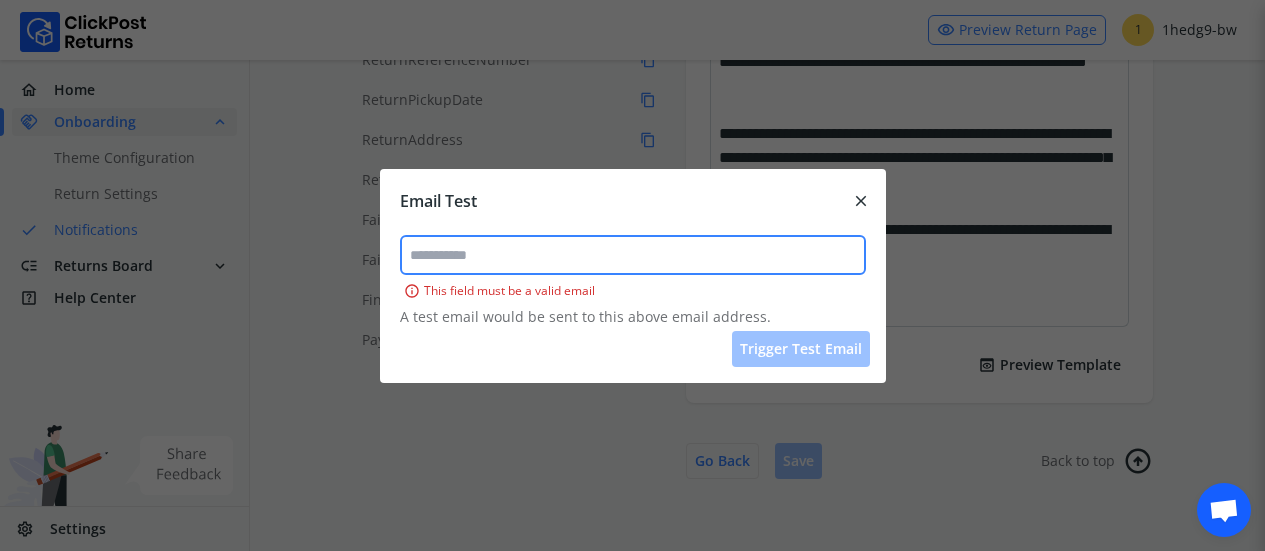 type on "*" 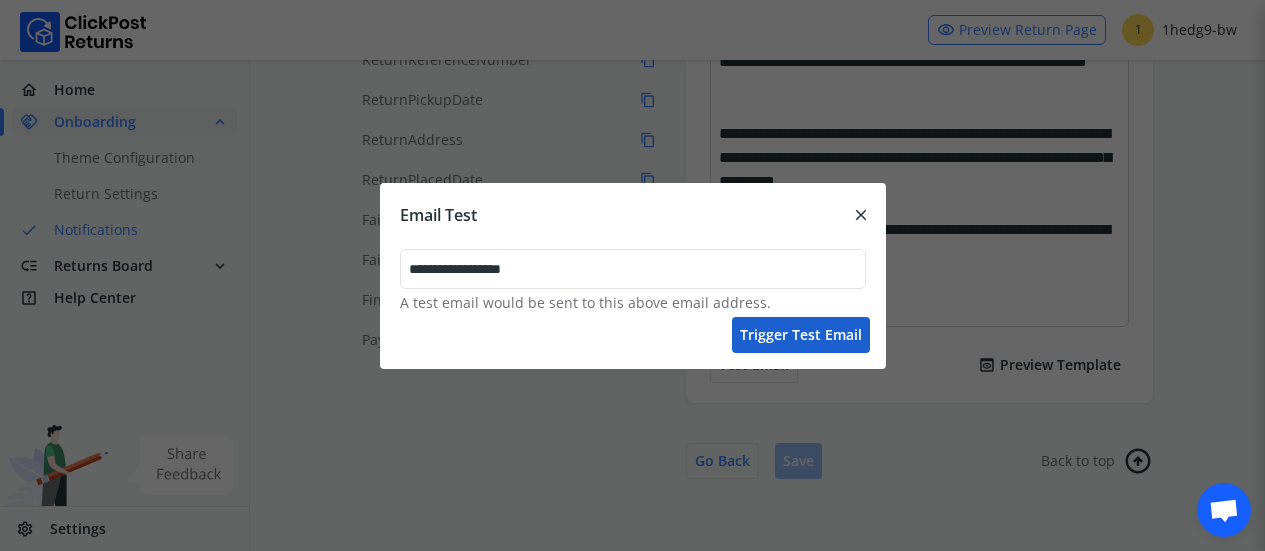 type on "**********" 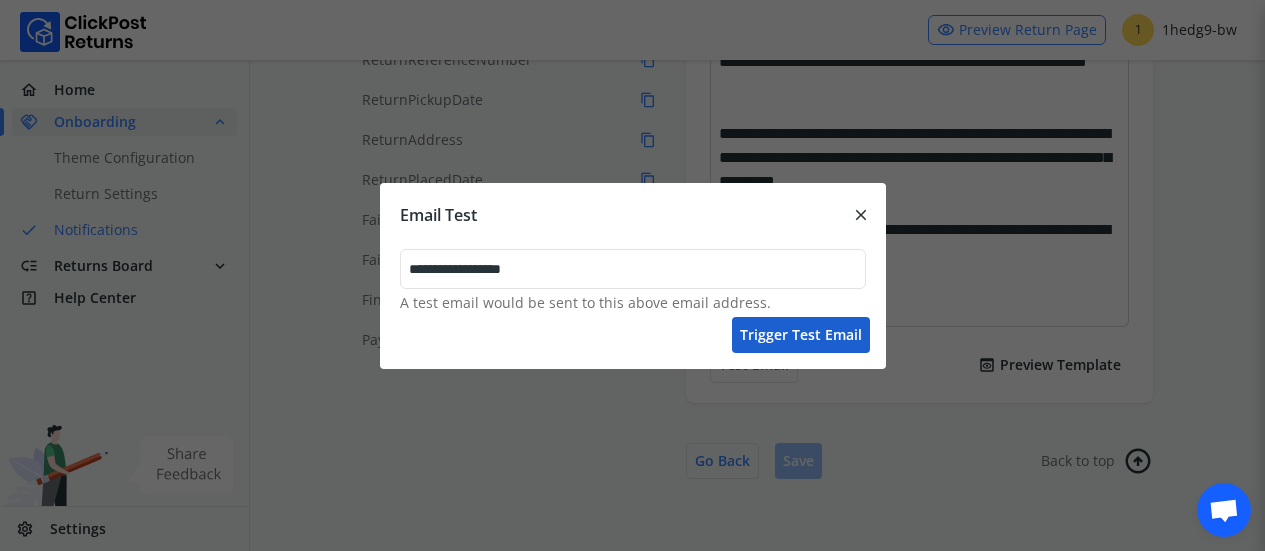 click on "Trigger test email" at bounding box center (801, 335) 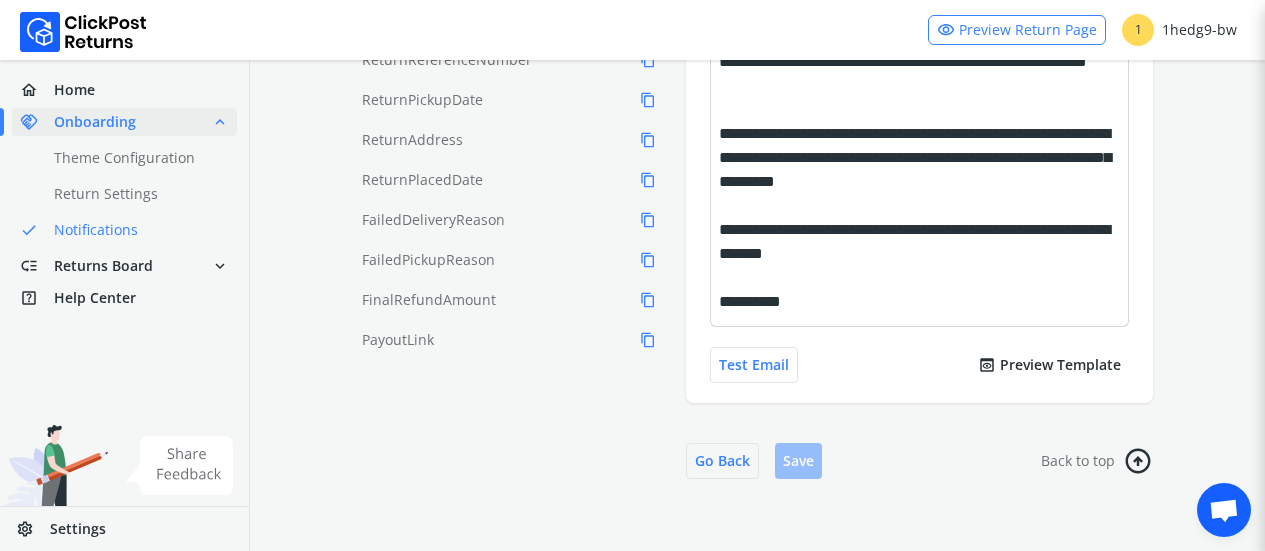 click on "Email Content Tags: search CustomerPhone   content_copy CustomerName   content_copy Items   content_copy InvoiceValue   content_copy ItemsQuantity   content_copy OrderId   content_copy RejectReason   content_copy ReturnReferenceNumber   content_copy ReturnPickupDate   content_copy ReturnAddress   content_copy ReturnPlacedDate   content_copy FailedDeliveryReason   content_copy FailedPickupReason   content_copy FinalRefundAmount   content_copy PayoutLink   content_copy DropStartTime   content_copy DropEndTime   content_copy PickupName   content_copy PickupAddress   content_copy CustomerFirstName   content_copy DiscountCouponCode   content_copy DropOTP   content_copy ReturnOTP   content_copy PUDOLocation   content_copy PUDOAddress   content_copy PUDOContactNumber   content_copy PUDOOperatingHours   content_copy DropPostalCode   content_copy DropCity   content_copy CODPrepaidPaymentLink   content_copy Images   content_copy FirstItemWithCount   content_copy ReturnPickupHours   content_copy ReturnName" at bounding box center (757, 27) 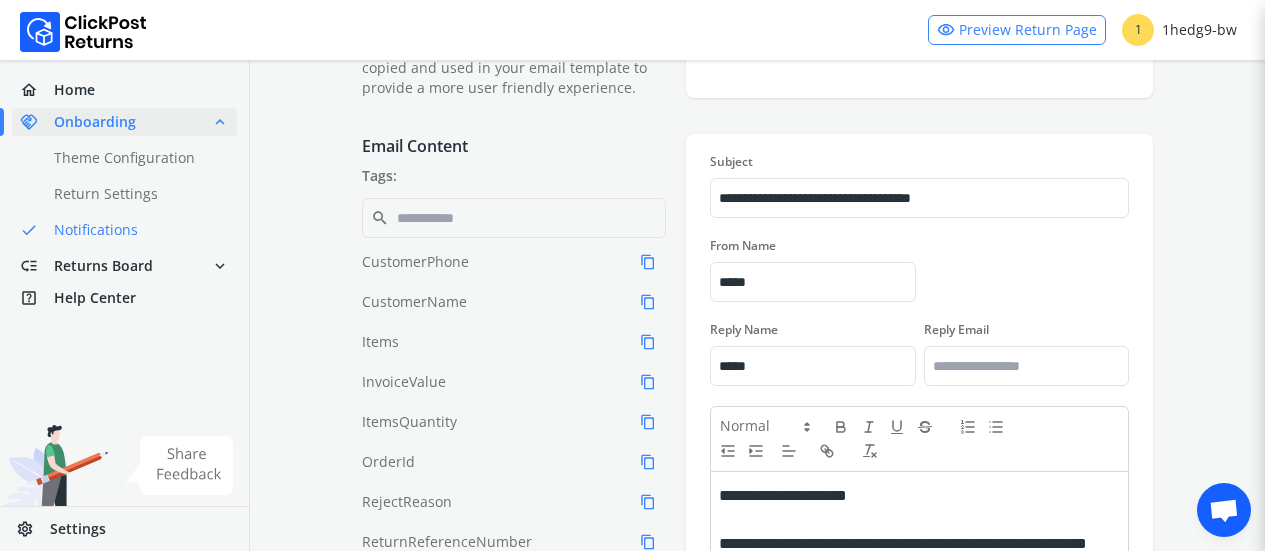 scroll, scrollTop: 0, scrollLeft: 0, axis: both 